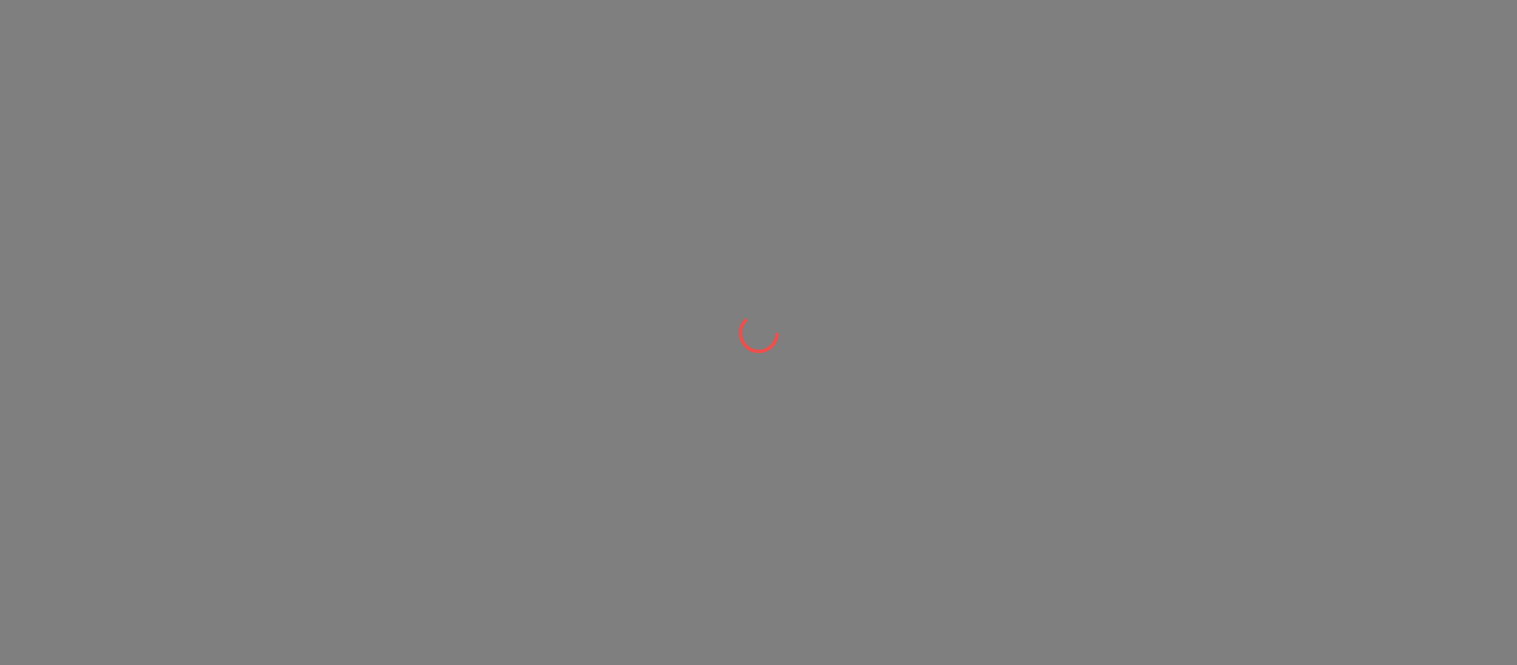 scroll, scrollTop: 0, scrollLeft: 0, axis: both 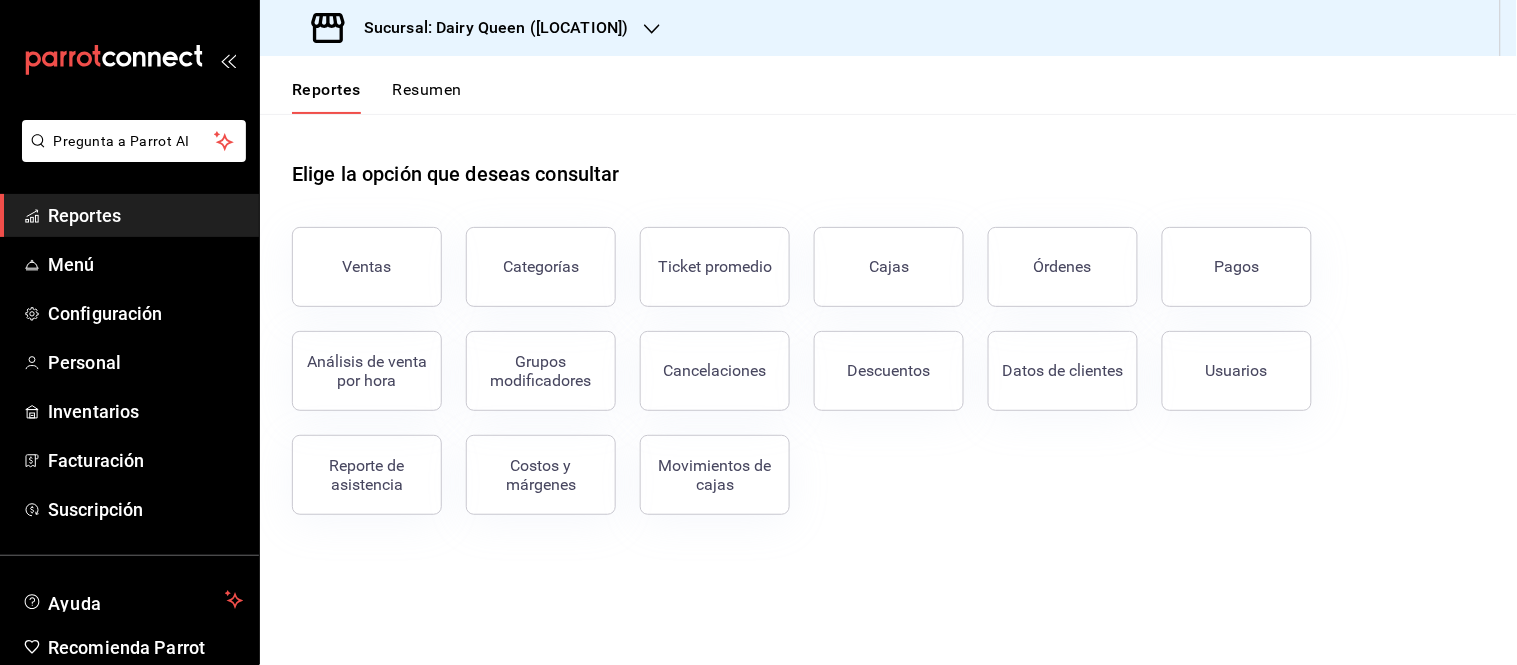 click on "Resumen" at bounding box center [427, 97] 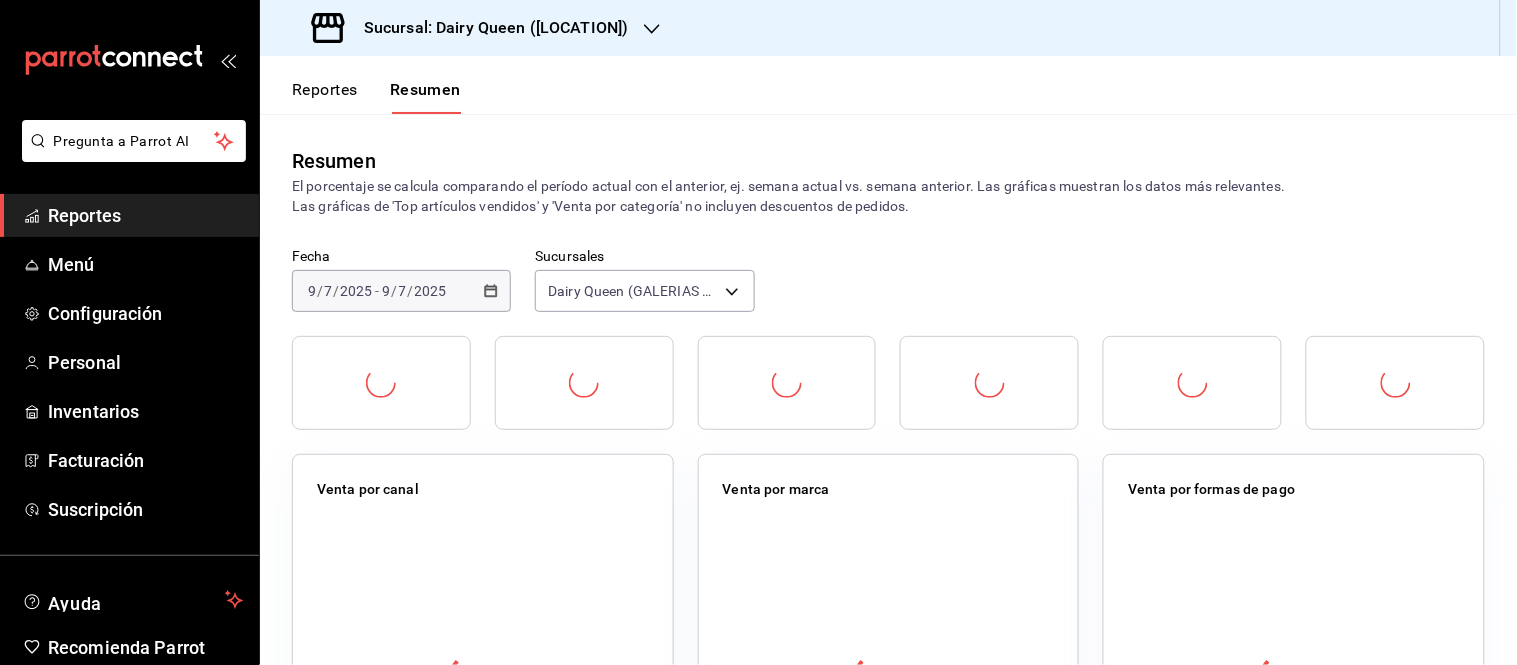 click on "Sucursal: Dairy Queen ([LOCATION])" at bounding box center (488, 28) 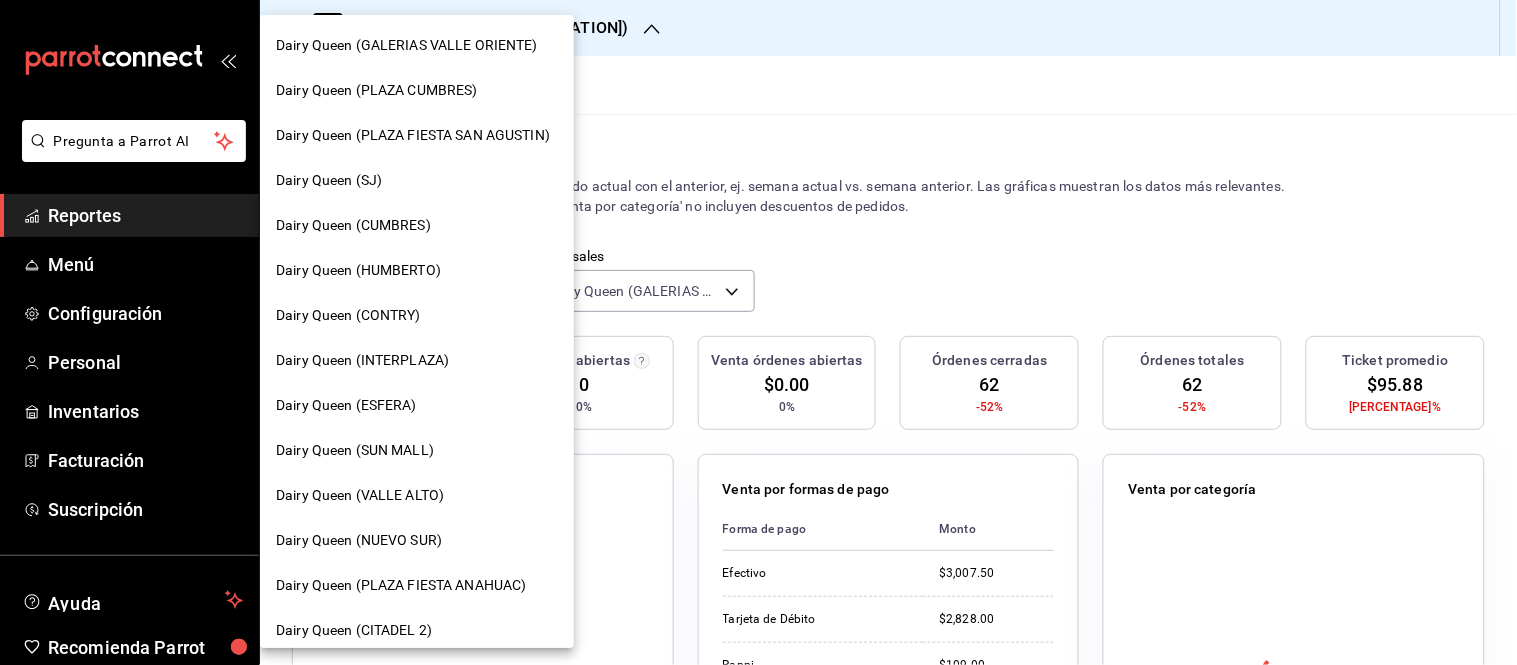 click at bounding box center [758, 332] 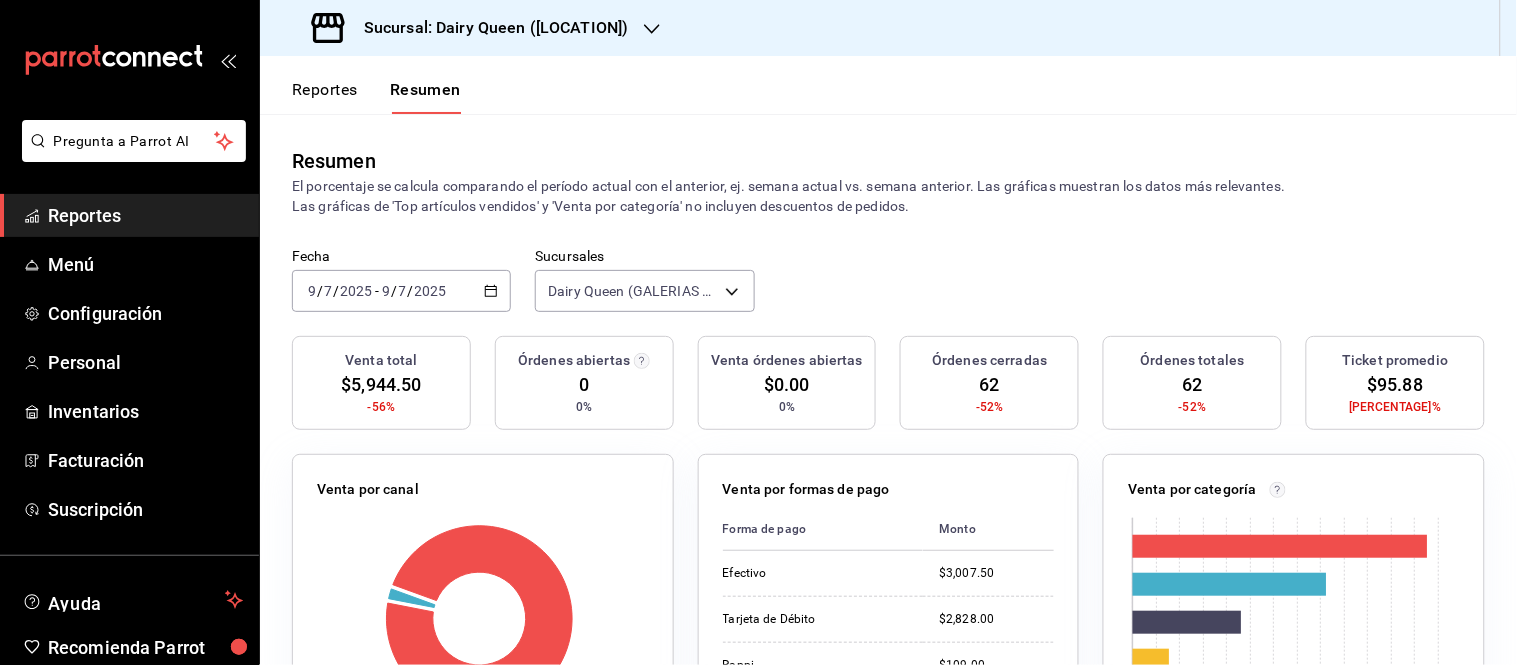 click on "Dairy Queen ([LOCATION]) Dairy Queen ([LOCATION]) Dairy Queen ([LOCATION]) Dairy Queen ([LOCATION]) Dairy Queen ([LOCATION]) Dairy Queen ([LOCATION]) Dairy Queen ([LOCATION]) Dairy Queen ([LOCATION]) Dairy Queen ([LOCATION]) Dairy Queen ([LOCATION]) Dairy Queen ([LOCATION]) Dairy Queen ([LOCATION]) Dairy Queen ([LOCATION]) Dairy Queen ([LOCATION]) Dairy Queen ([LOCATION]) Dairy Queen ([LOCATION]) Dairy Queen ([LOCATION]) Dairy Queen ([LOCATION]) Dairy Queen ([LOCATION]) Dairy Queen ([LOCATION]) Dairy Queen ([LOCATION]) Dairy Queen ([LOCATION]) Dairy Queen ([LOCATION]) Dairy Queen ([LOCATION]) Dairy Queen ([LOCATION]) Dairy Queen ([LOCATION]) Prueba - DQ Dairy Queen ([LOCATION]) Dairy Queen ([LOCATION]) Dairy Queen ([LOCATION]) Dairy Queen ([LOCATION])" at bounding box center (758, 332) 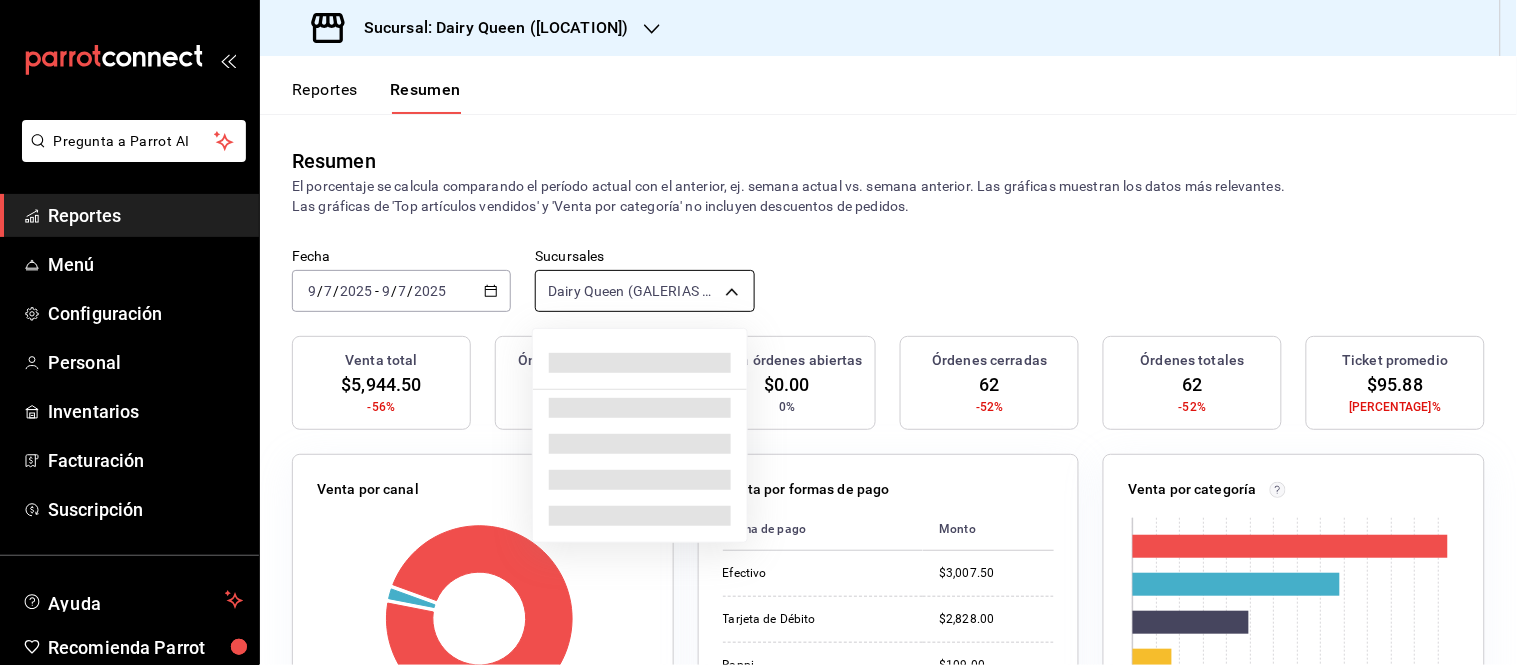 click on "Pregunta a Parrot AI Reportes   Menú   Configuración   Personal   Inventarios   Facturación   Suscripción   Ayuda Recomienda Parrot   Super Admin Parrot   Sugerir nueva función   Sucursal: Dairy Queen ([LOCATION]) Reportes Resumen Resumen El porcentaje se calcula comparando el período actual con el anterior, ej. semana actual vs. semana anterior. Las gráficas muestran los datos más relevantes.  Las gráficas de 'Top artículos vendidos' y 'Venta por categoría' no incluyen descuentos de pedidos. Fecha [DATE] [DATE] - [DATE] [DATE] Sucursales Dairy Queen ([LOCATION]) [object Object] Venta total $[MONEY] -[PERCENTAGE]% Órdenes abiertas [NUMBER] [PERCENTAGE]% Venta órdenes abiertas $[MONEY] [PERCENTAGE]% Órdenes cerradas [NUMBER] [PERCENTAGE]% Órdenes totales [NUMBER] [PERCENTAGE]% Ticket promedio $[MONEY] [PERCENTAGE]% Venta por canal Canal Porcentaje Monto Sucursal [PERCENTAGE]% $[MONEY] Rappi [PERCENTAGE]% $[MONEY] Venta por formas de pago Forma de pago Monto Efectivo $[MONEY] Tarjeta de Débito $[MONEY] Rappi $[MONEY] Venta por categoría   [NUMBER] [MONEY]" at bounding box center [758, 332] 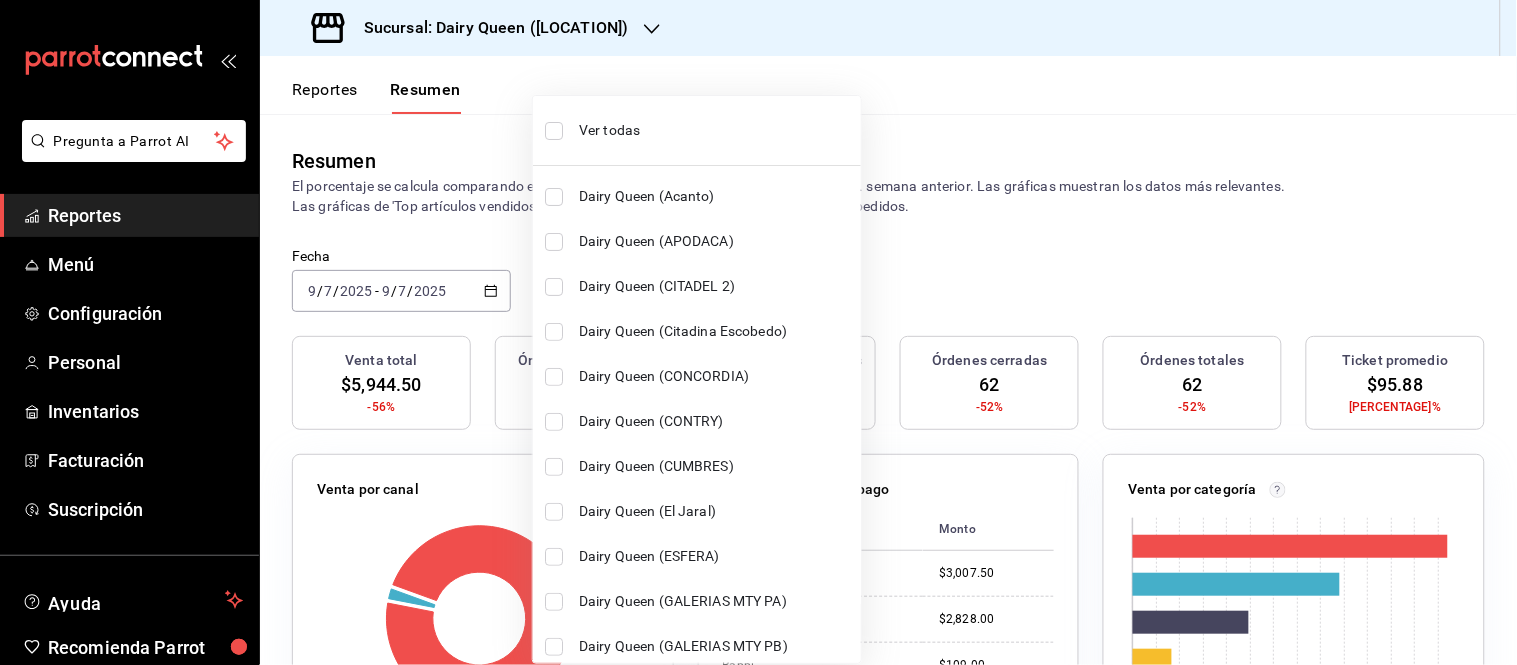 click at bounding box center [554, 131] 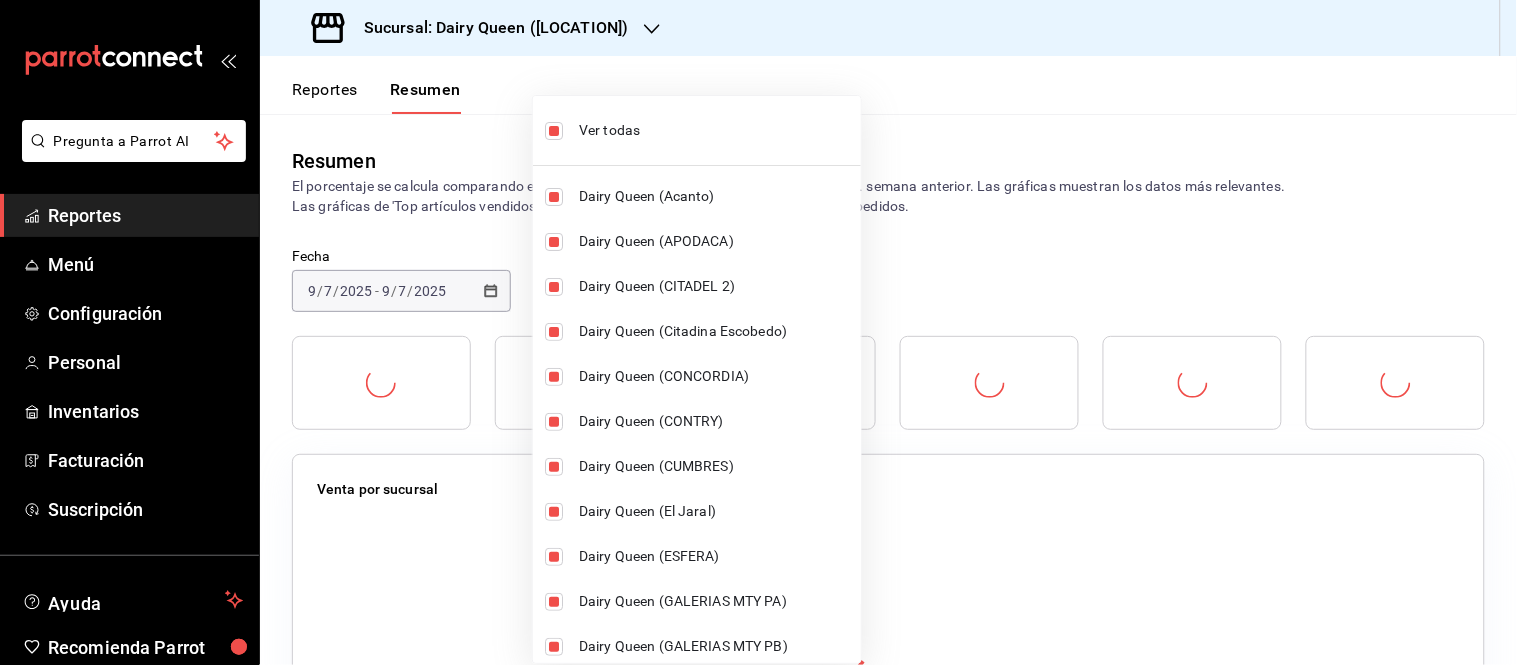 click at bounding box center [758, 332] 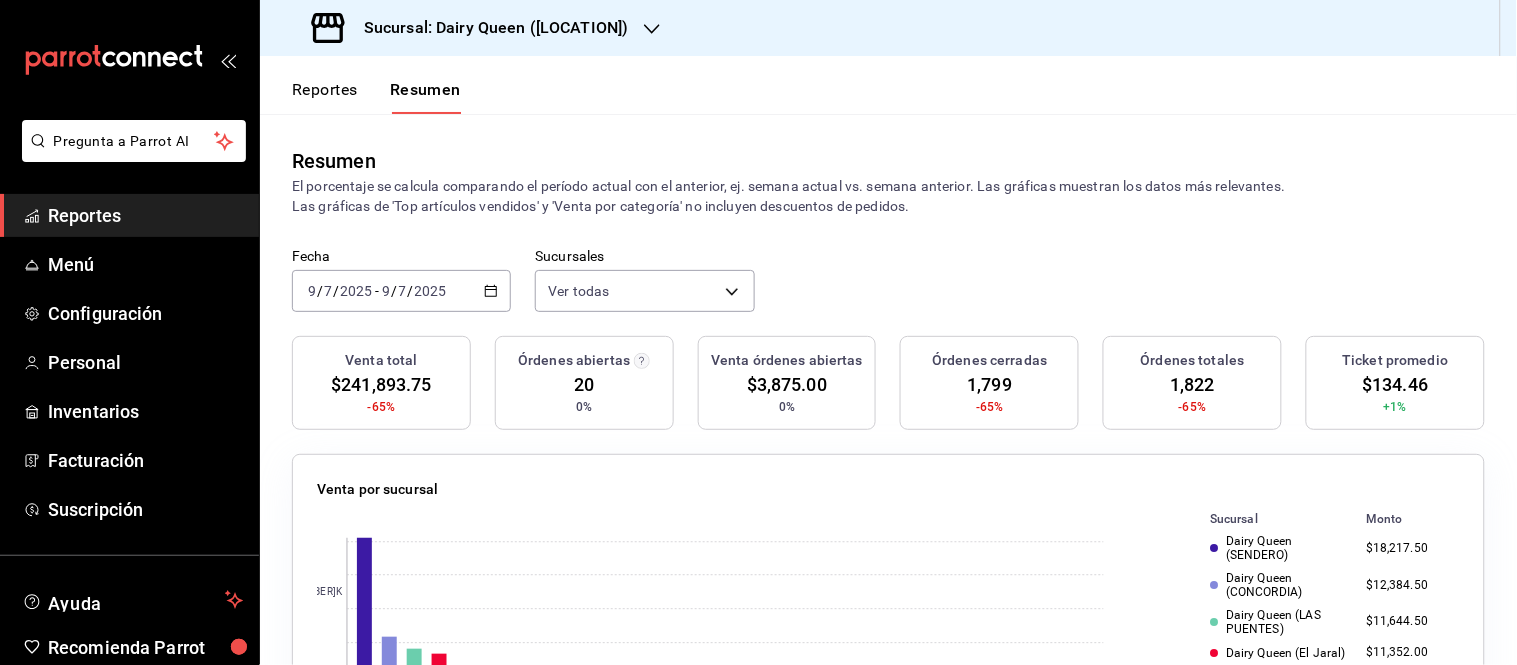 click on "2025-07-09 9 / 7 / 2025 - 2025-07-09 9 / 7 / 2025" at bounding box center (401, 291) 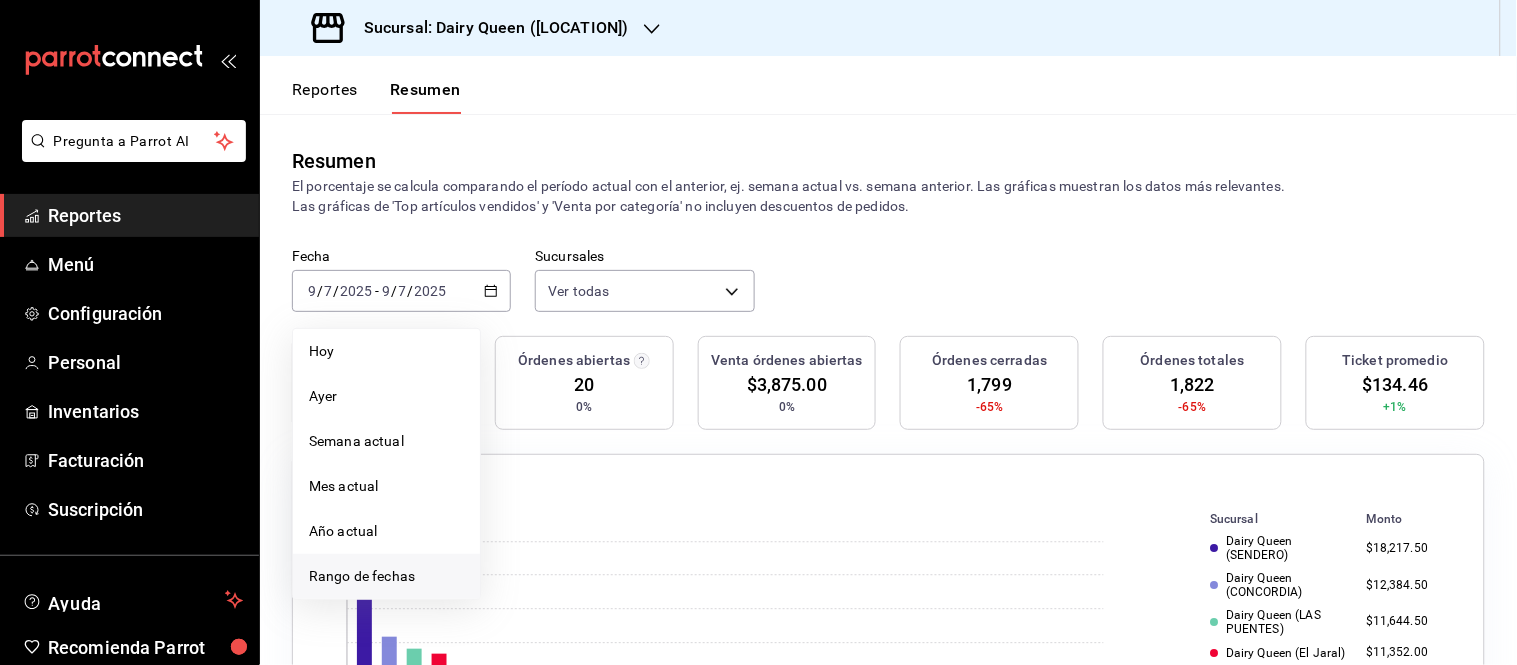 click on "Rango de fechas" at bounding box center [386, 351] 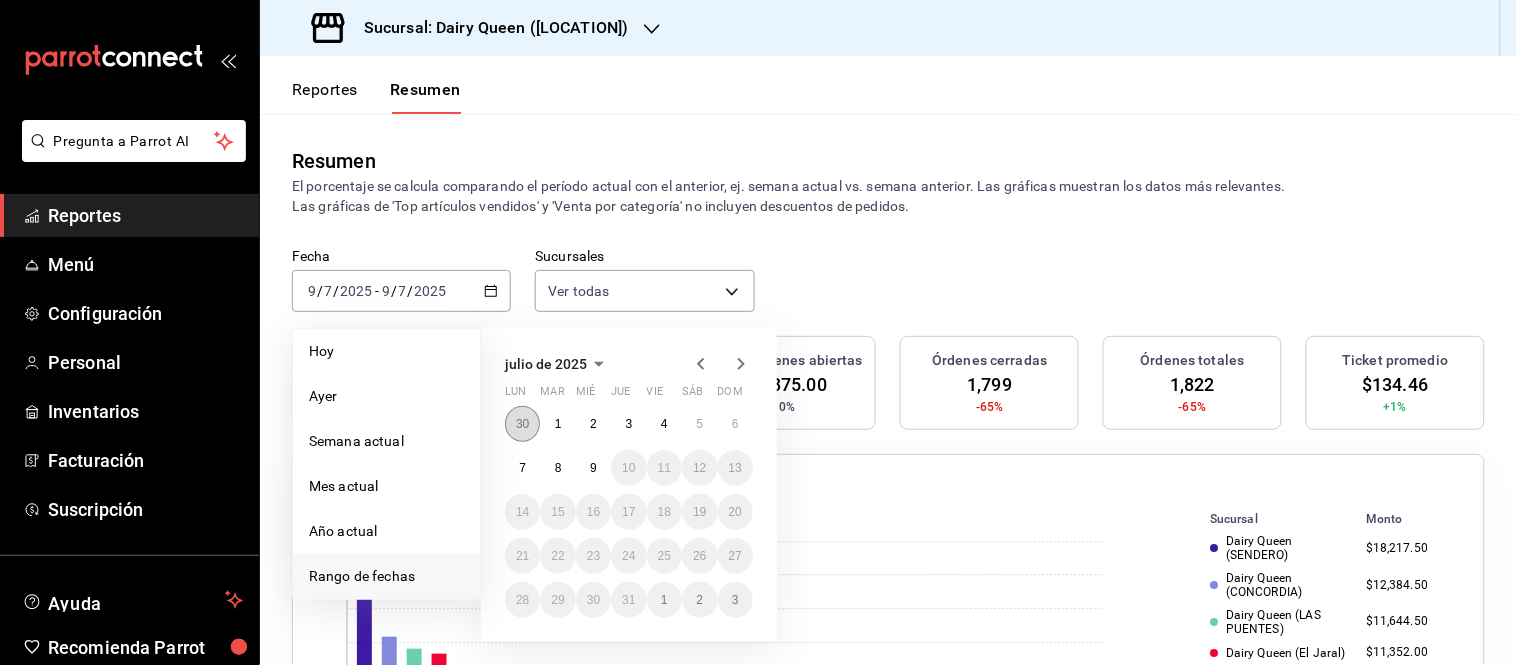 click on "30" at bounding box center (522, 424) 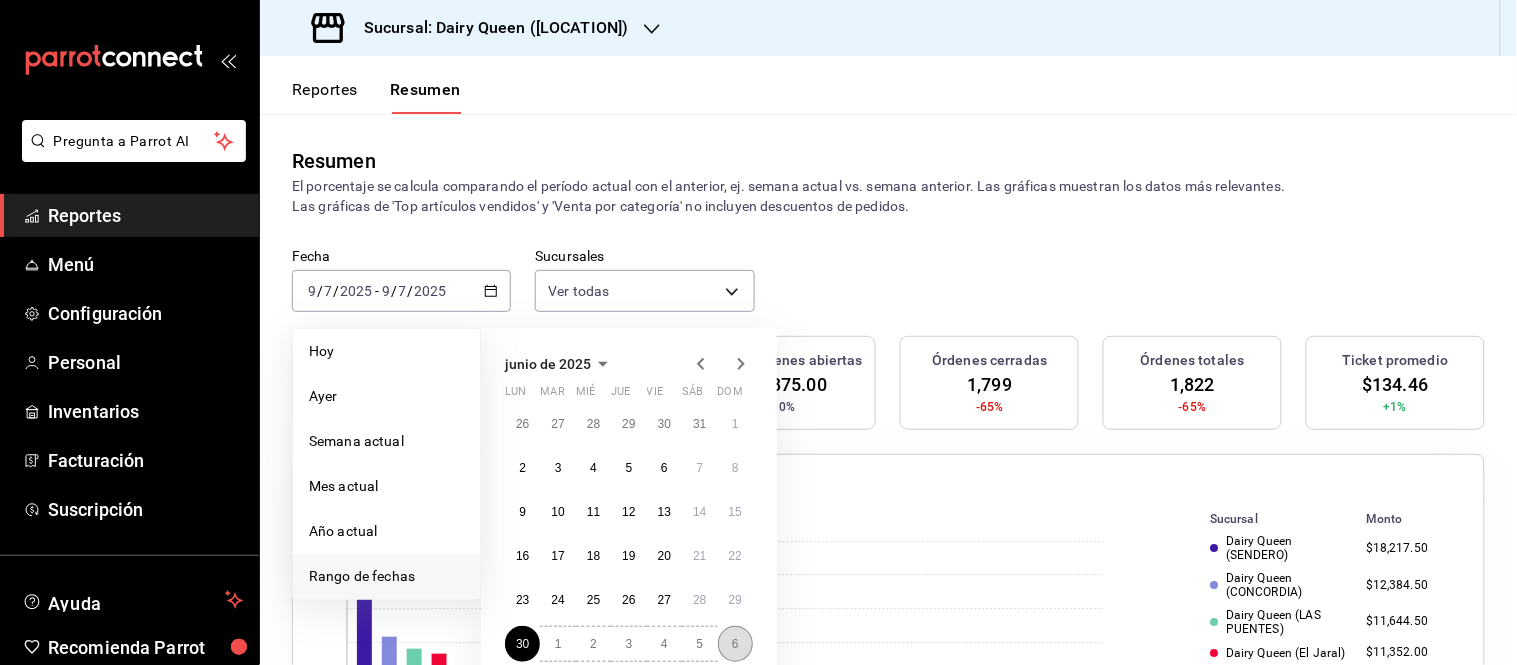 click on "6" at bounding box center [735, 644] 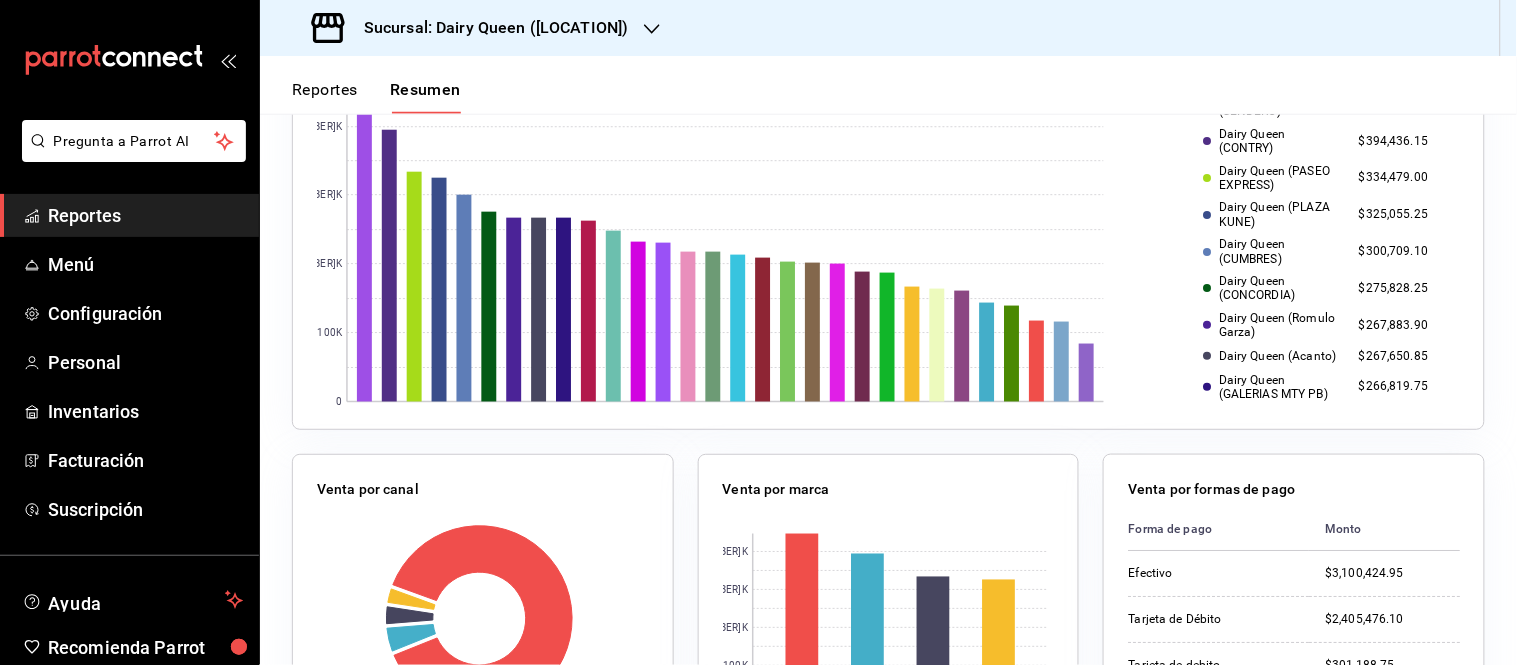 scroll, scrollTop: 888, scrollLeft: 0, axis: vertical 